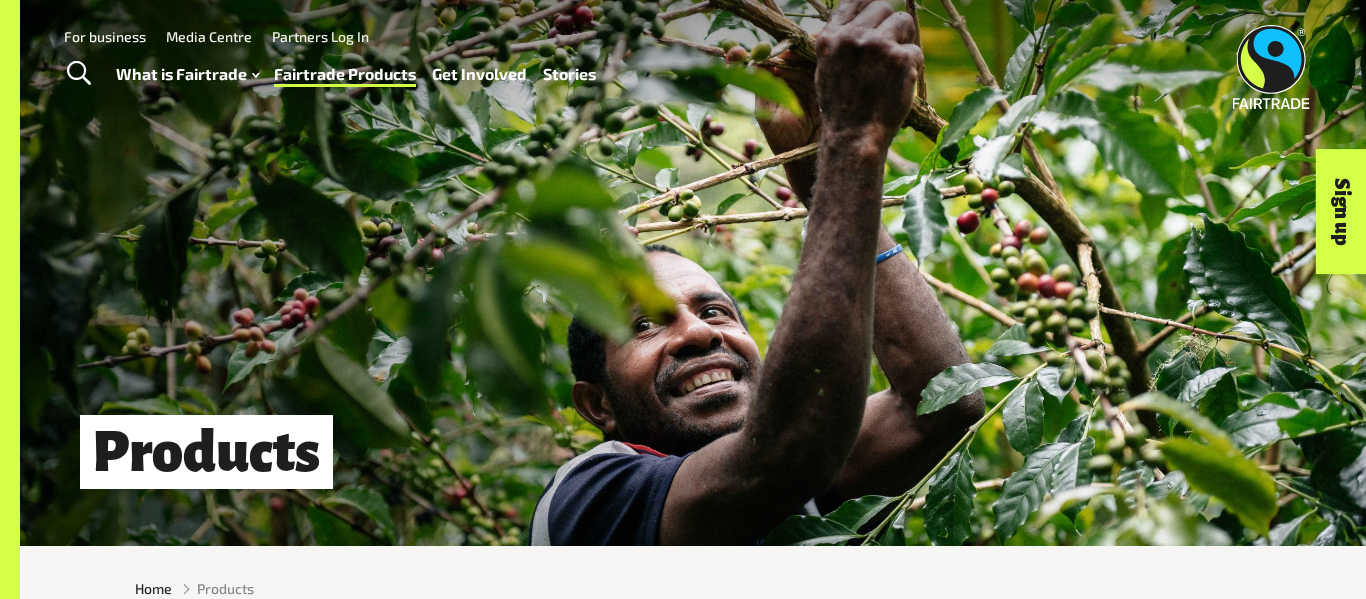 scroll, scrollTop: 0, scrollLeft: 0, axis: both 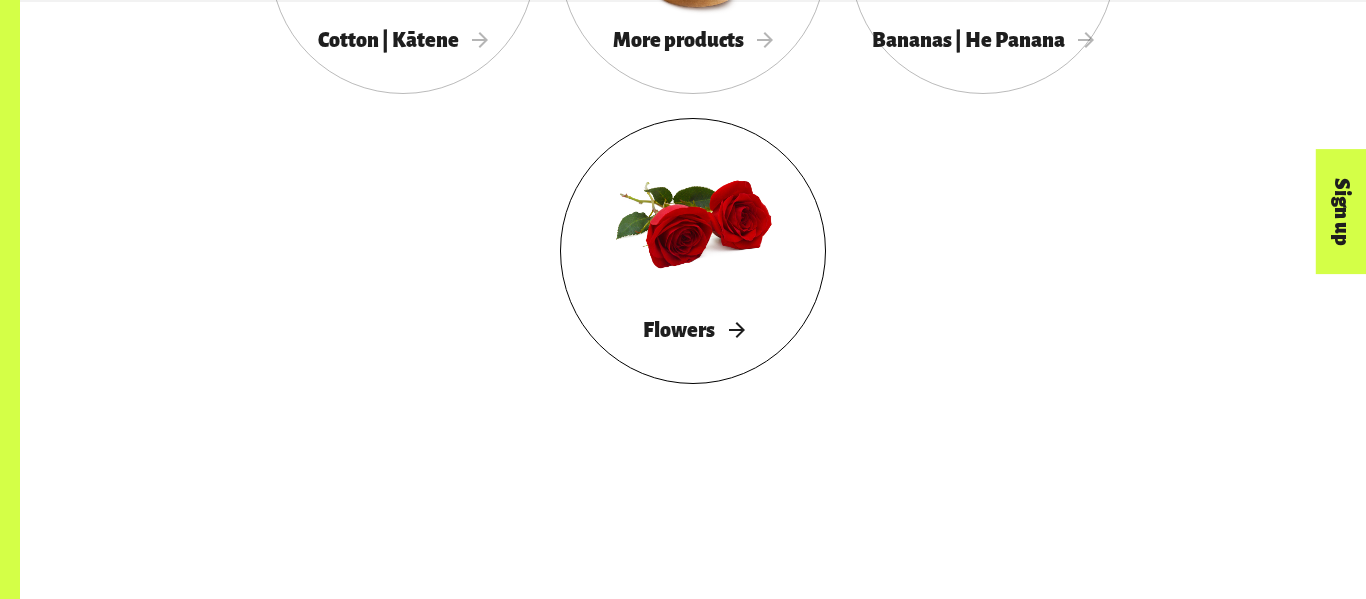click at bounding box center [693, 223] 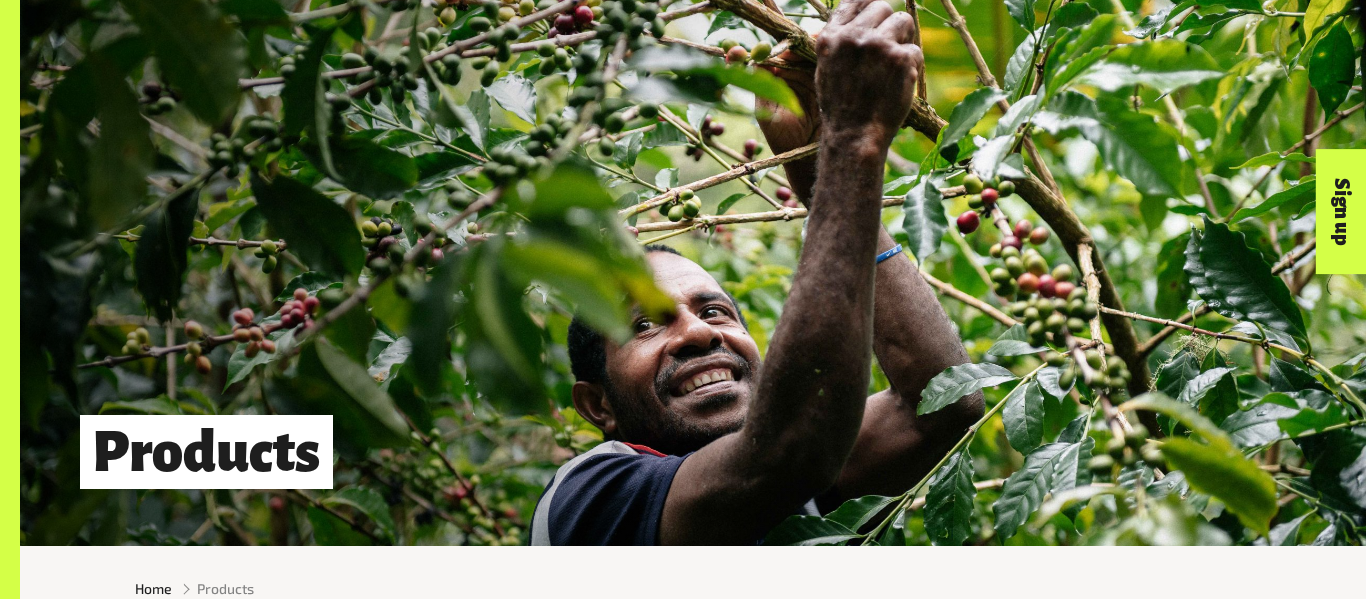 scroll, scrollTop: 756, scrollLeft: 0, axis: vertical 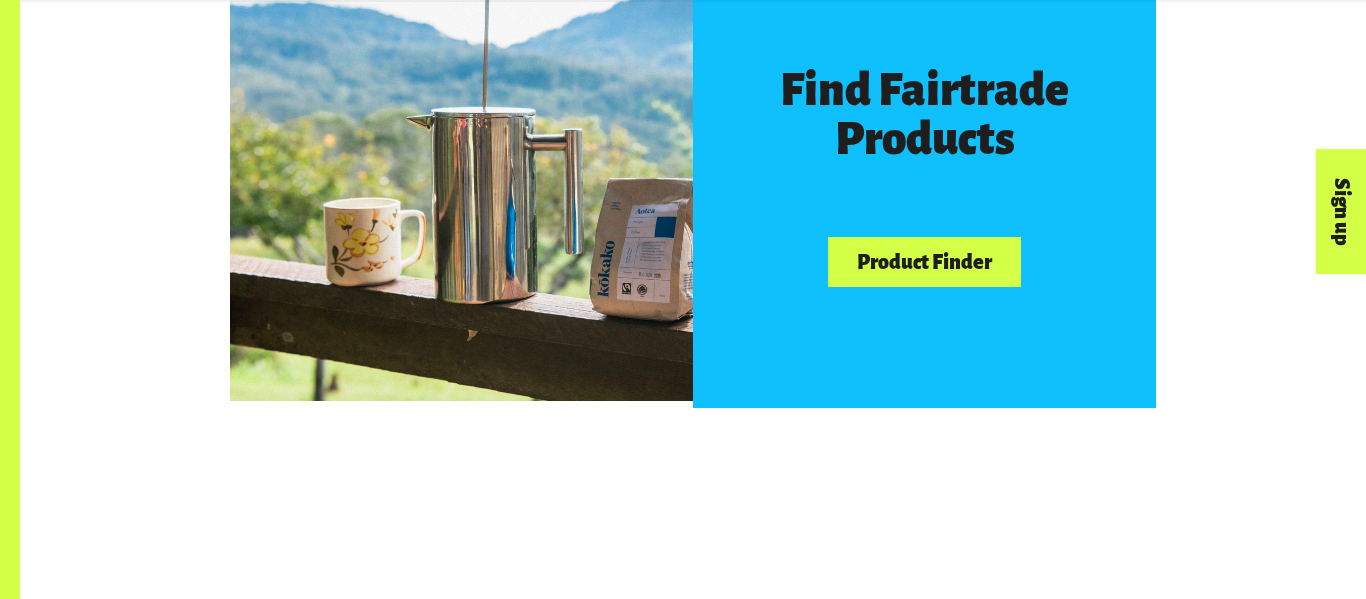 click on "Product Finder" at bounding box center (924, 262) 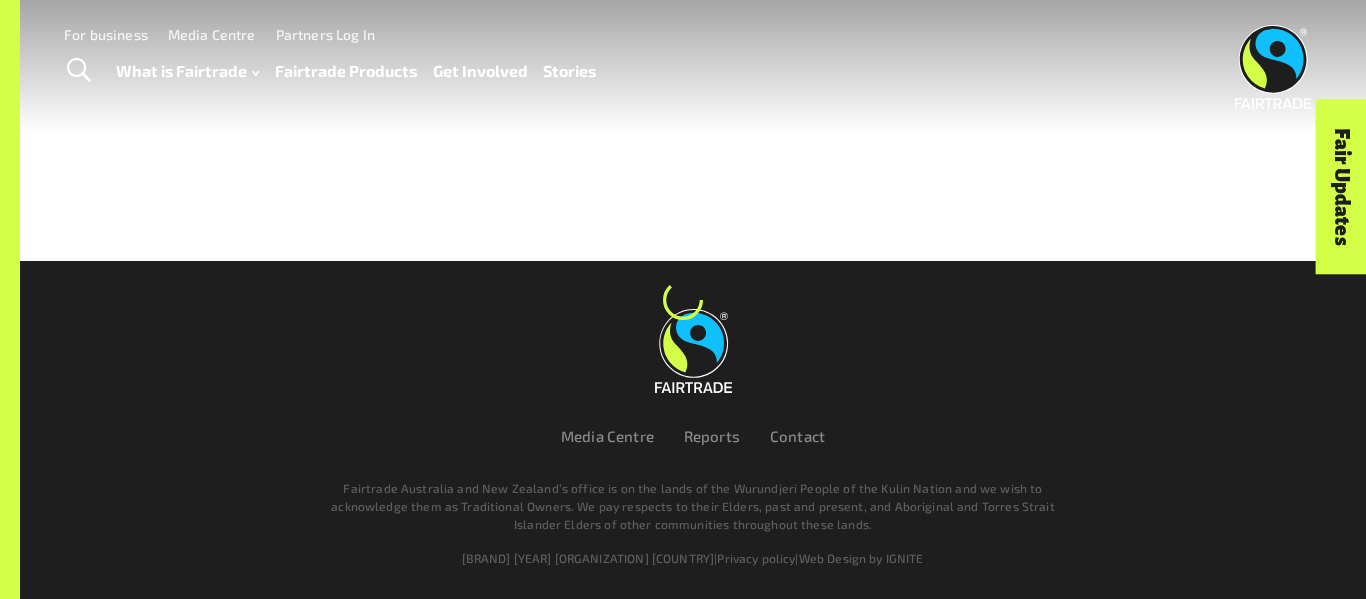 scroll, scrollTop: 0, scrollLeft: 0, axis: both 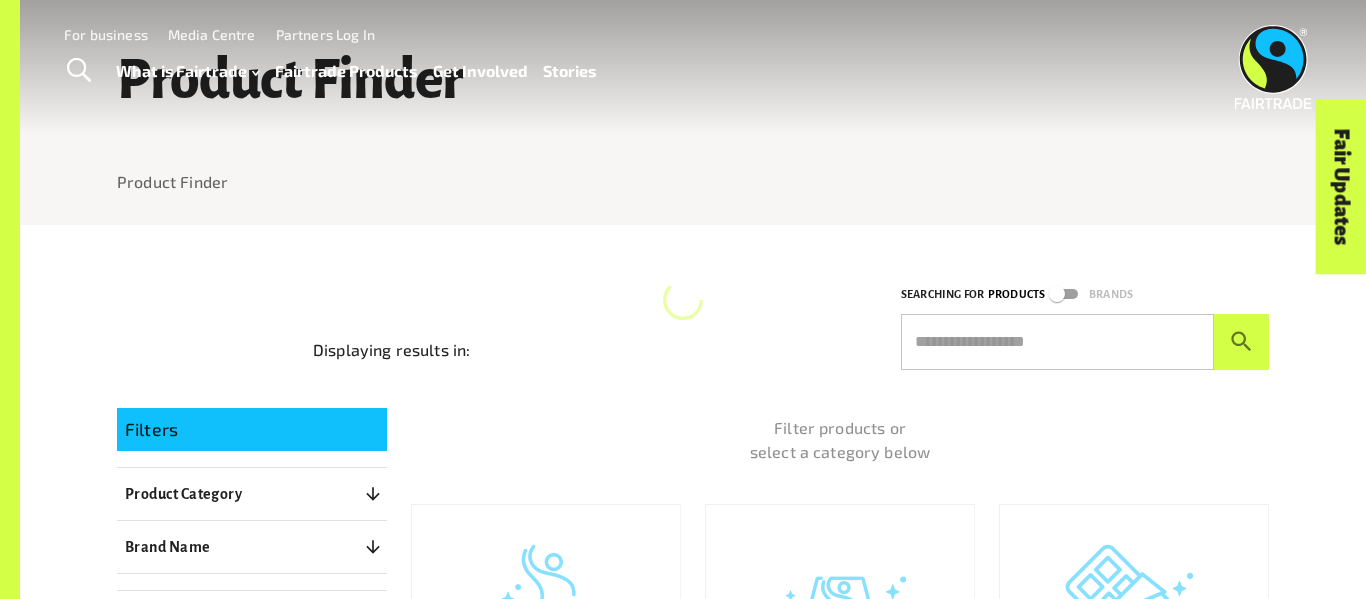 click at bounding box center [1057, 342] 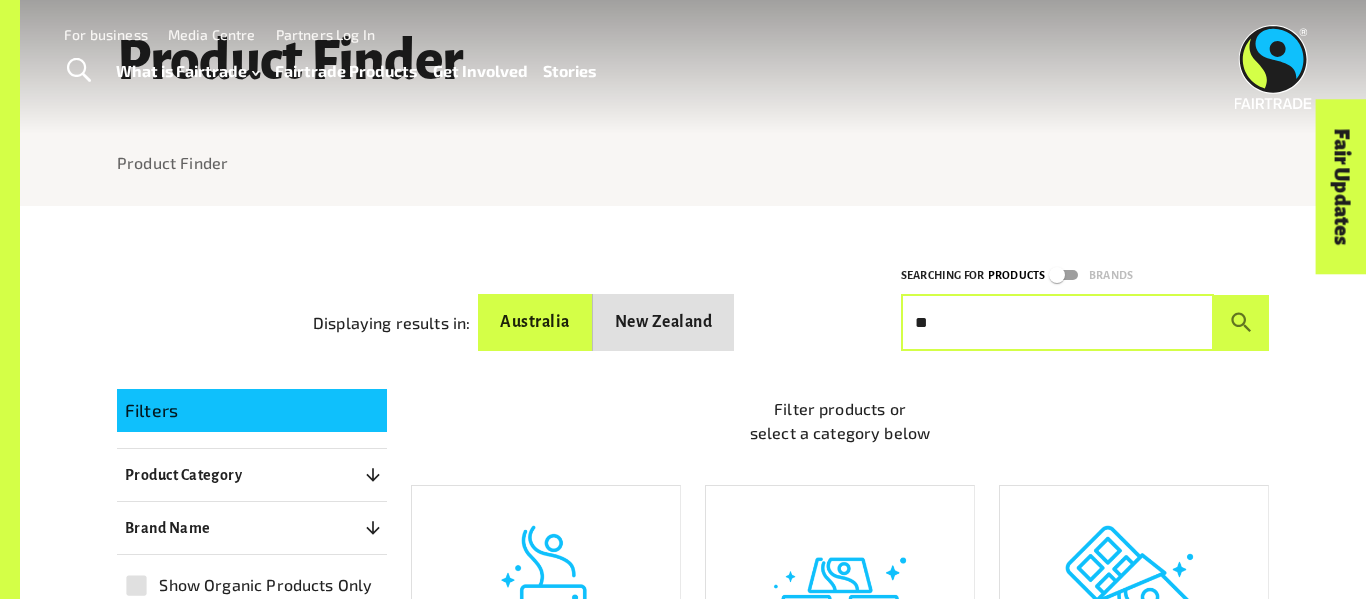 type on "*" 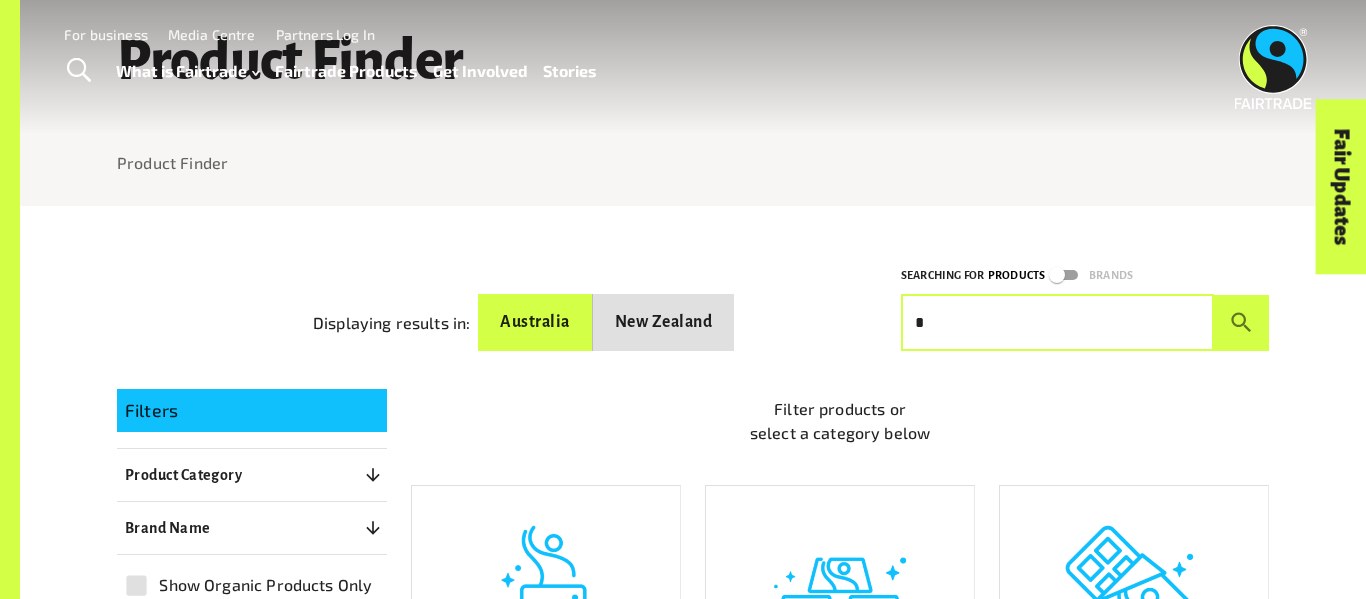 type 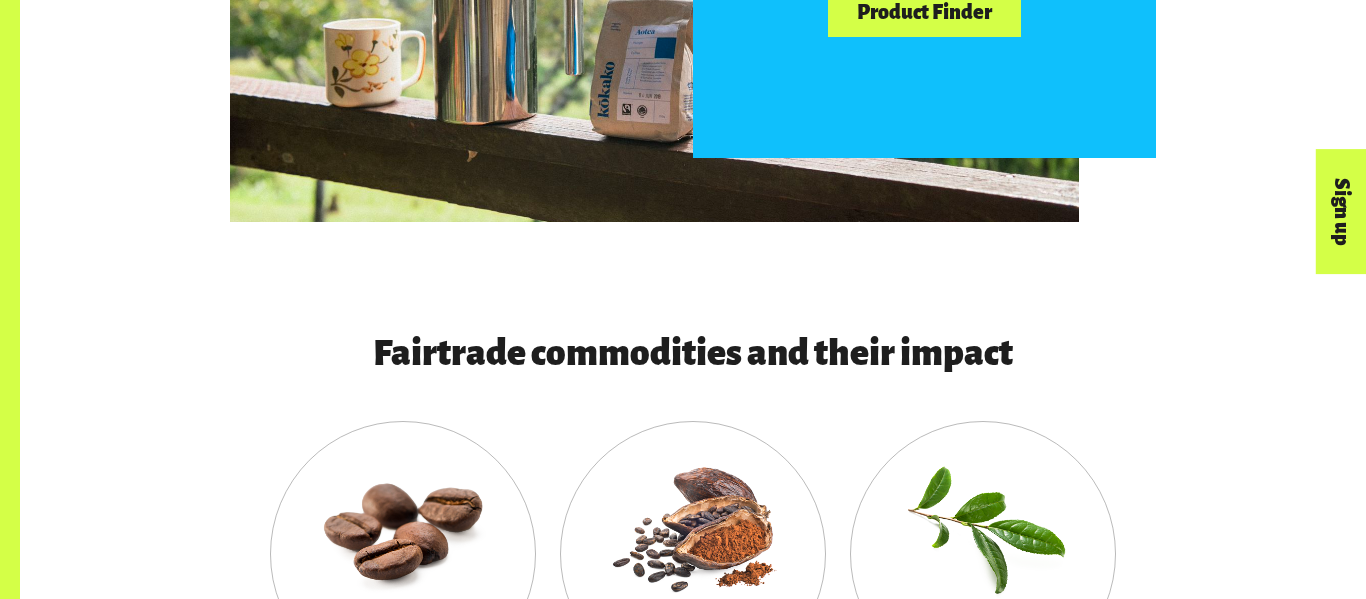 scroll, scrollTop: 1432, scrollLeft: 0, axis: vertical 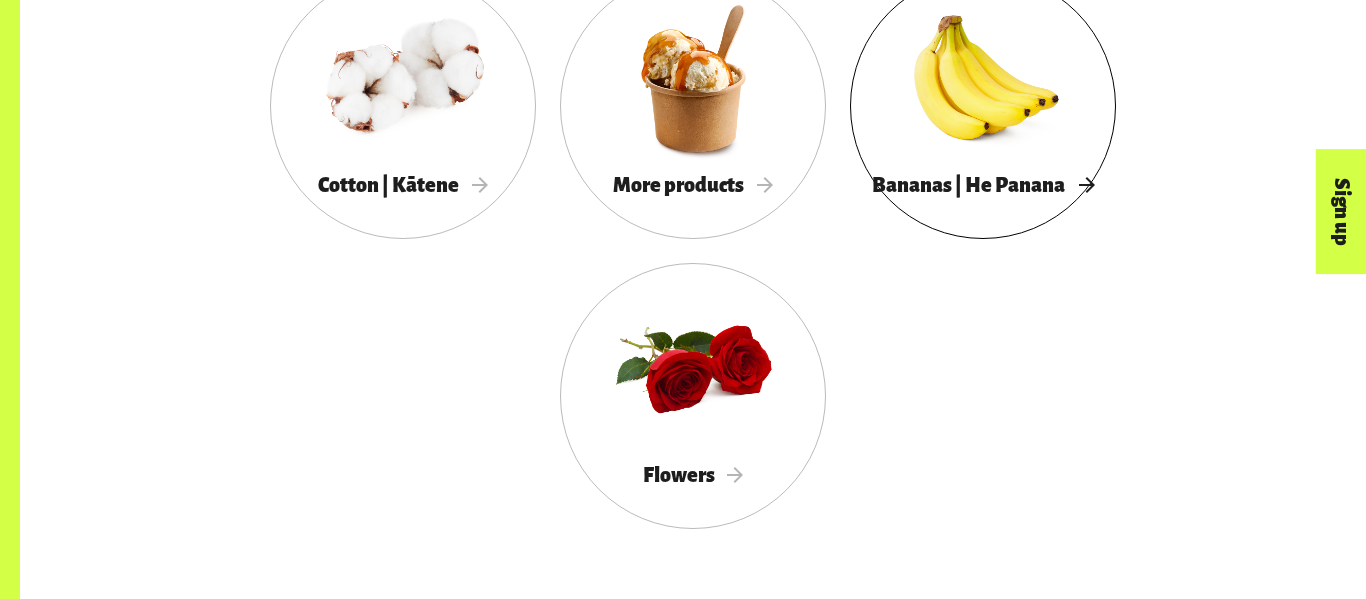 click on "Bananas | He Panana" at bounding box center (983, 185) 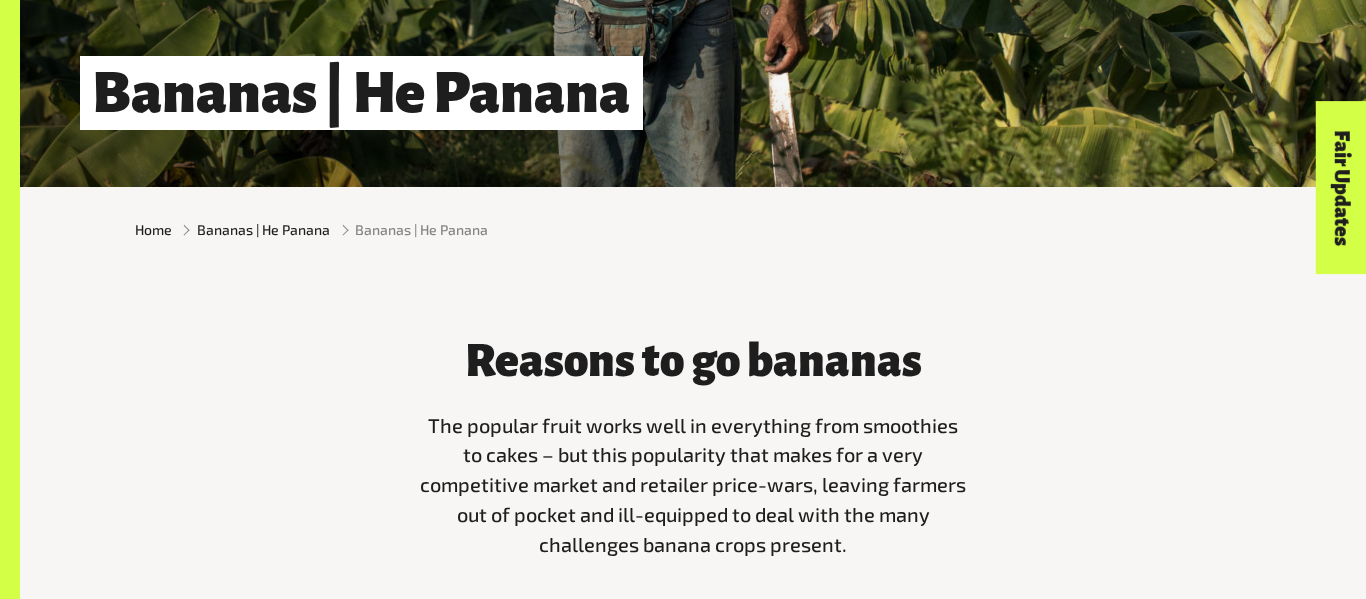 scroll, scrollTop: 0, scrollLeft: 0, axis: both 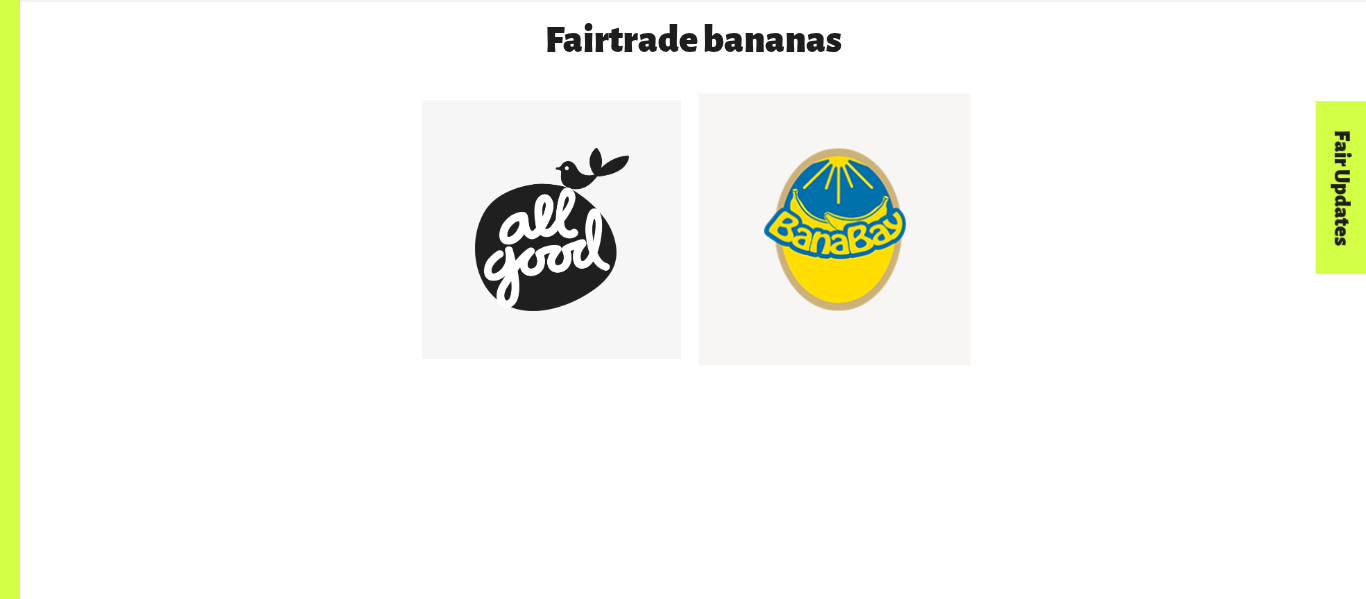 click at bounding box center (834, 229) 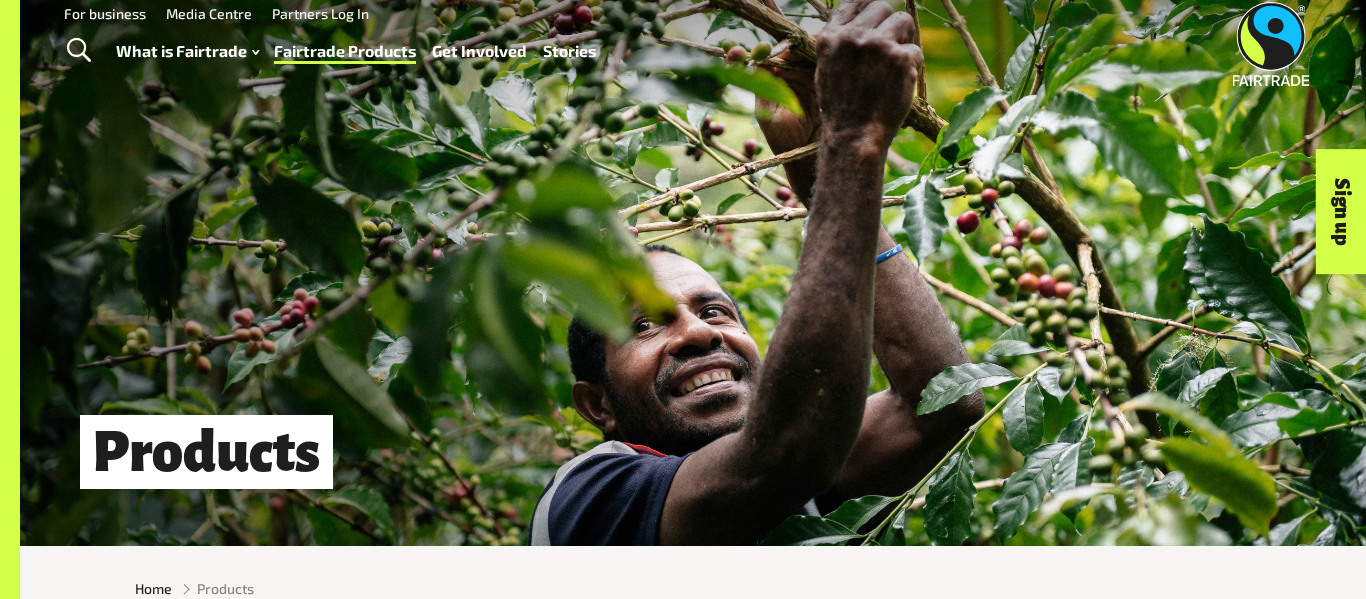 scroll, scrollTop: 193, scrollLeft: 0, axis: vertical 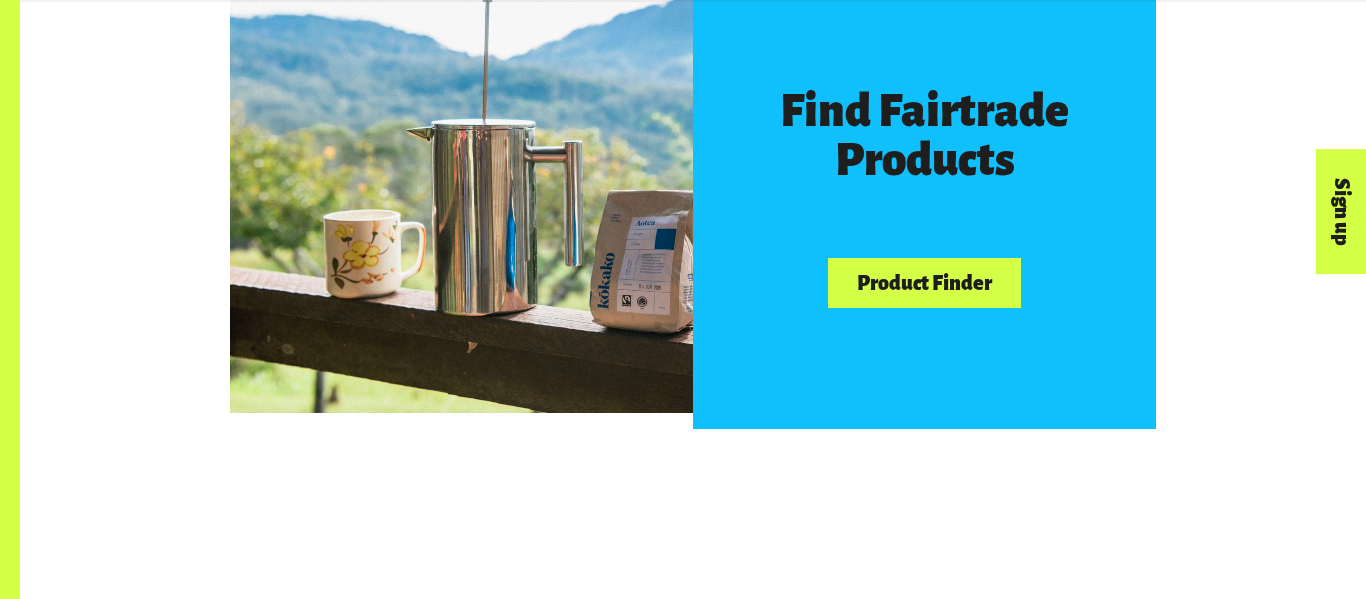 click on "Product Finder" at bounding box center [924, 283] 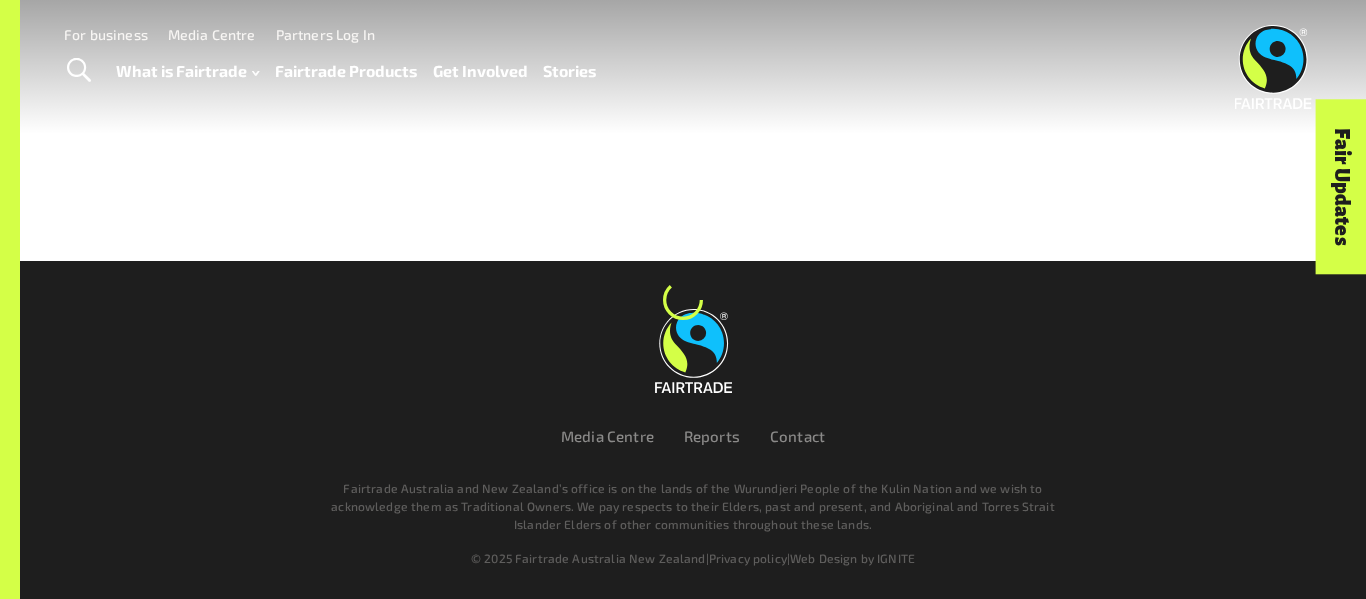 scroll, scrollTop: 0, scrollLeft: 0, axis: both 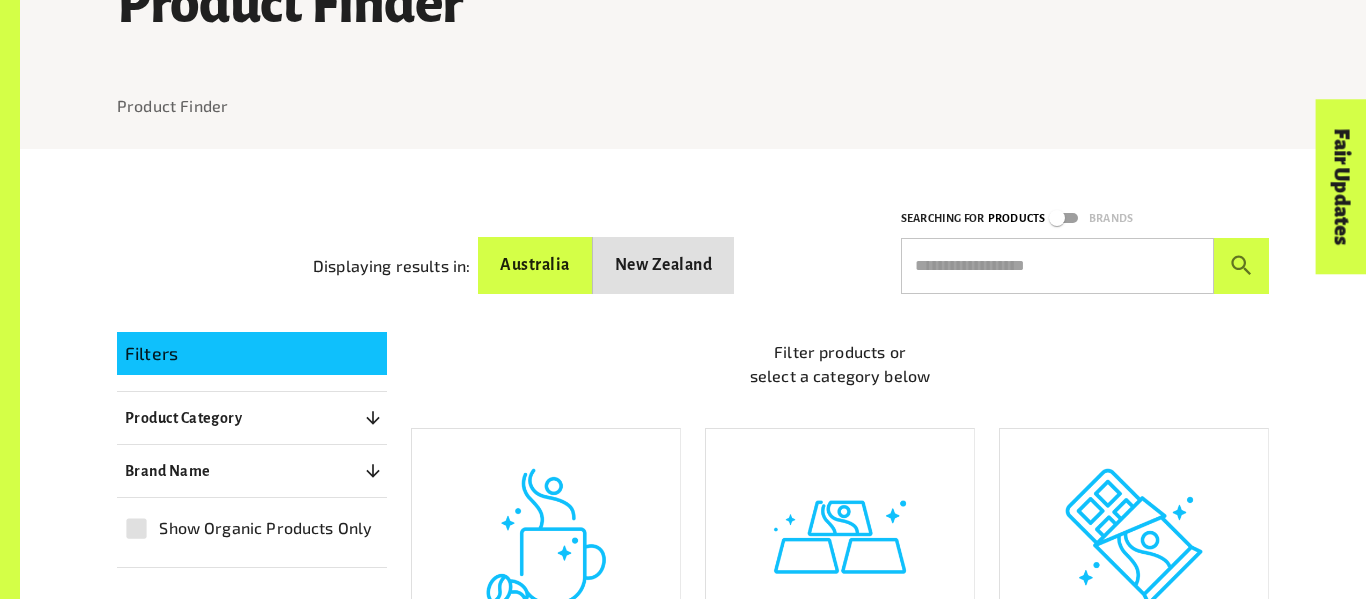 click at bounding box center [1057, 266] 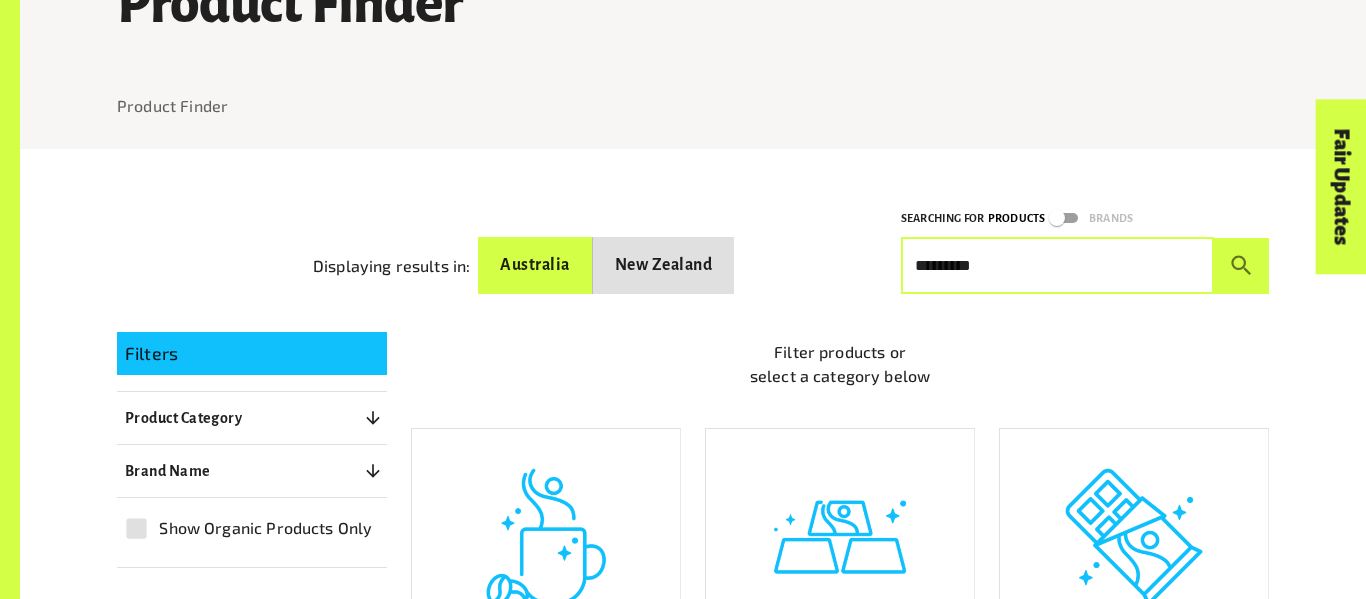 type on "*********" 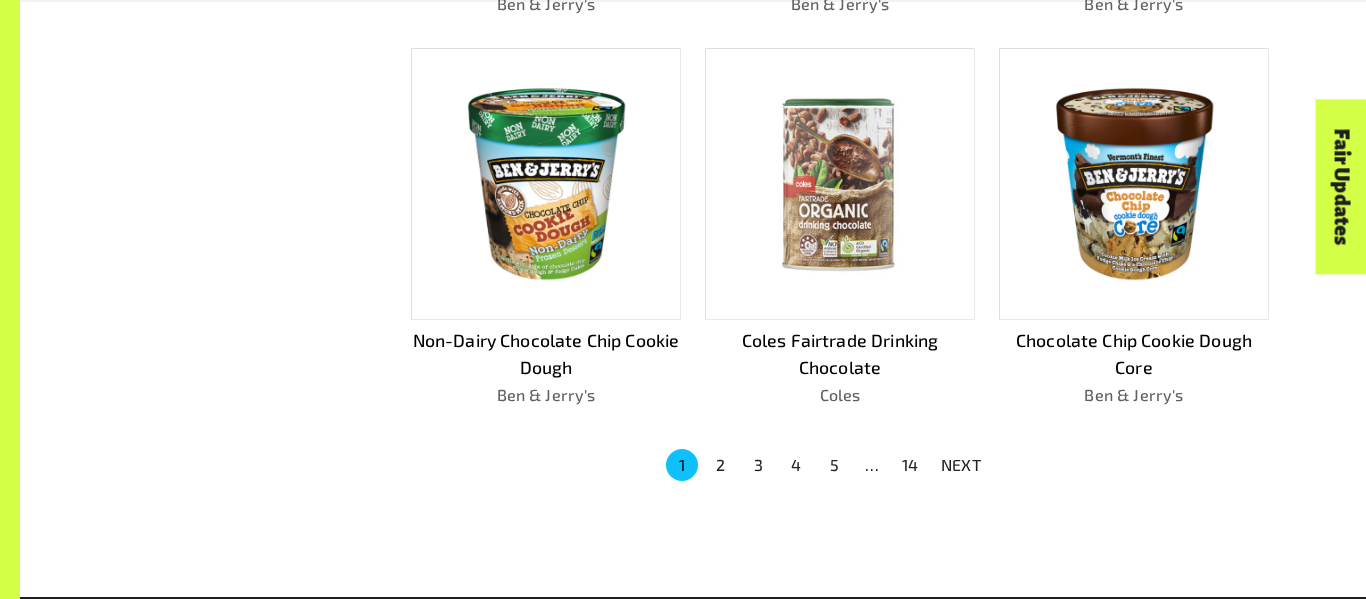 scroll, scrollTop: 1292, scrollLeft: 0, axis: vertical 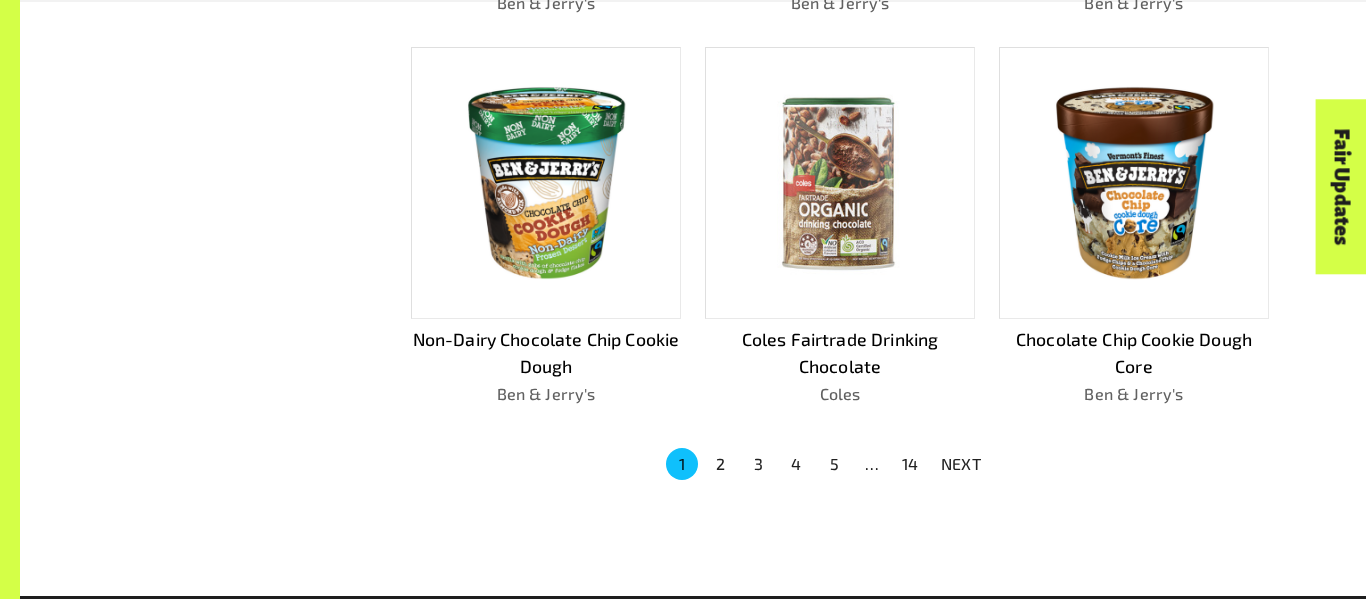 click at bounding box center (839, 182) 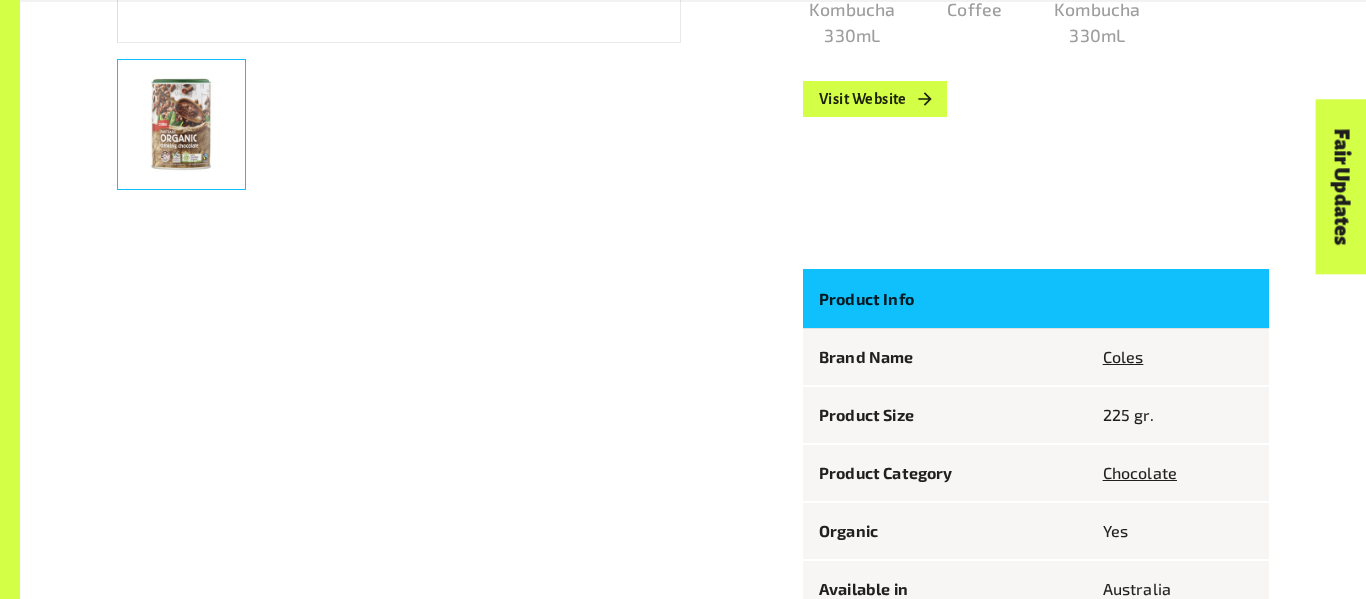 scroll, scrollTop: 0, scrollLeft: 0, axis: both 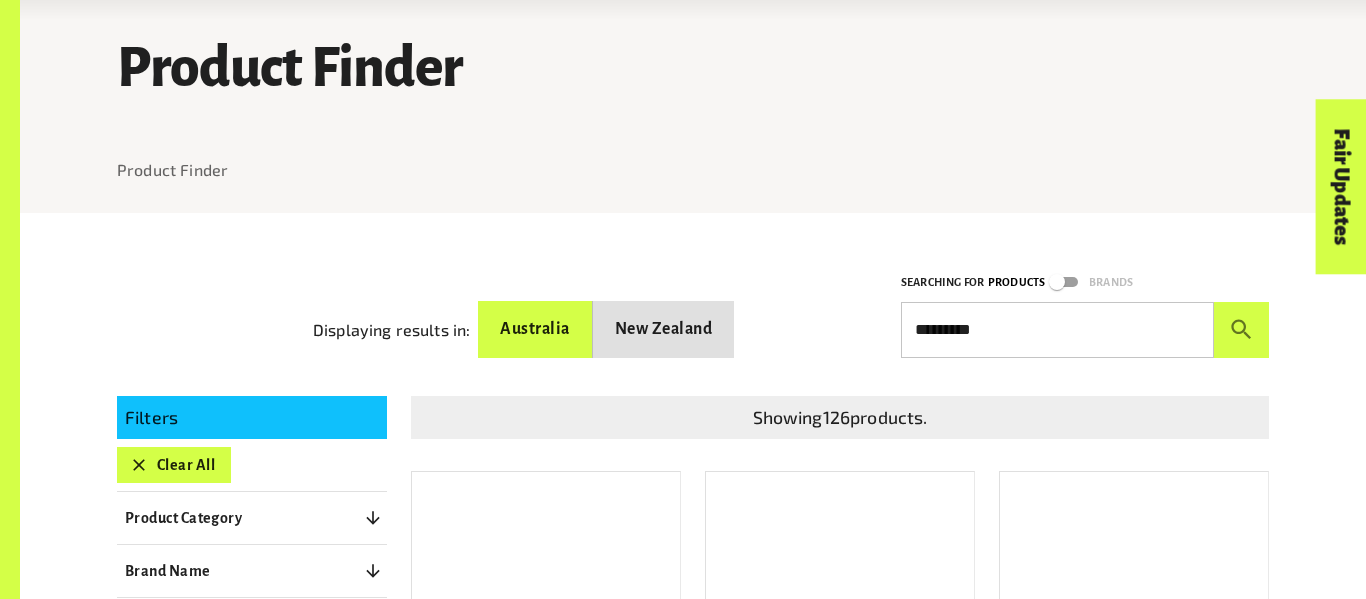 click on "New Zealand" at bounding box center (664, 329) 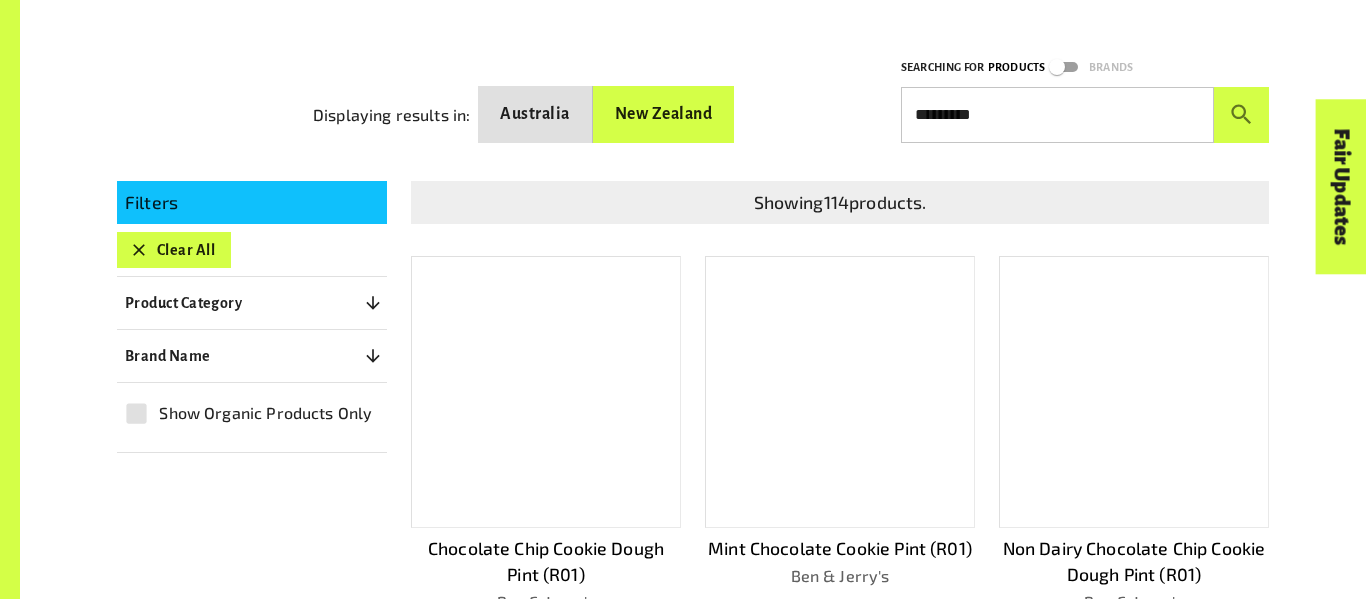 scroll, scrollTop: 332, scrollLeft: 0, axis: vertical 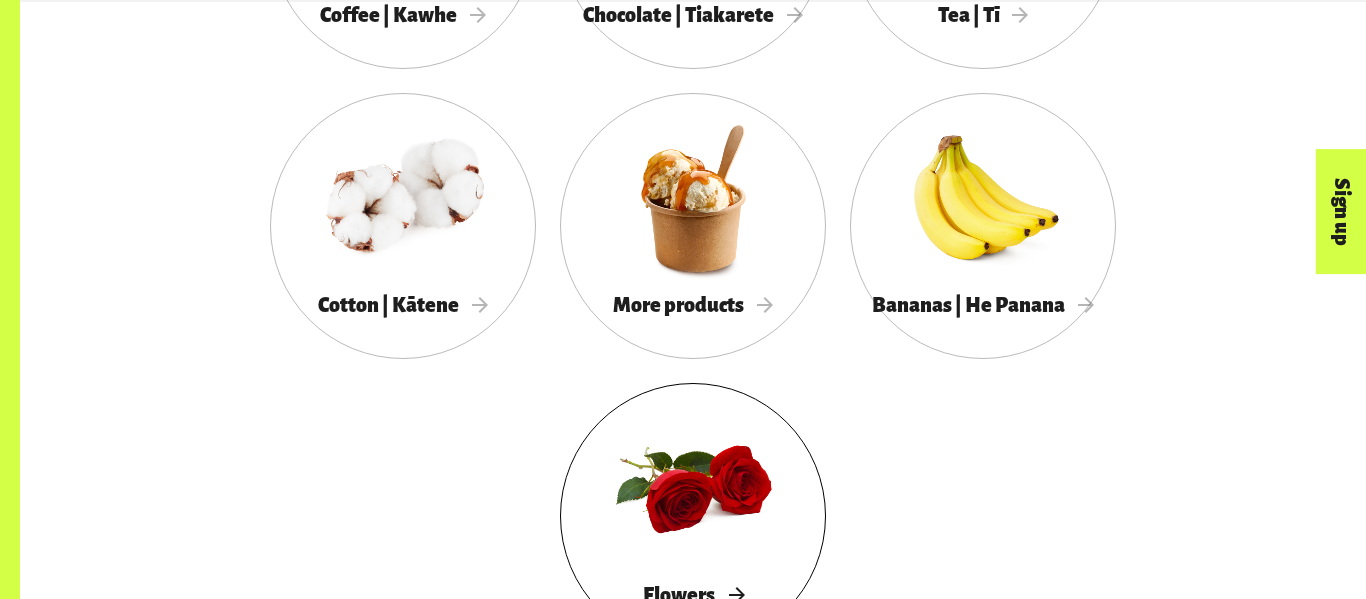 click at bounding box center [693, 488] 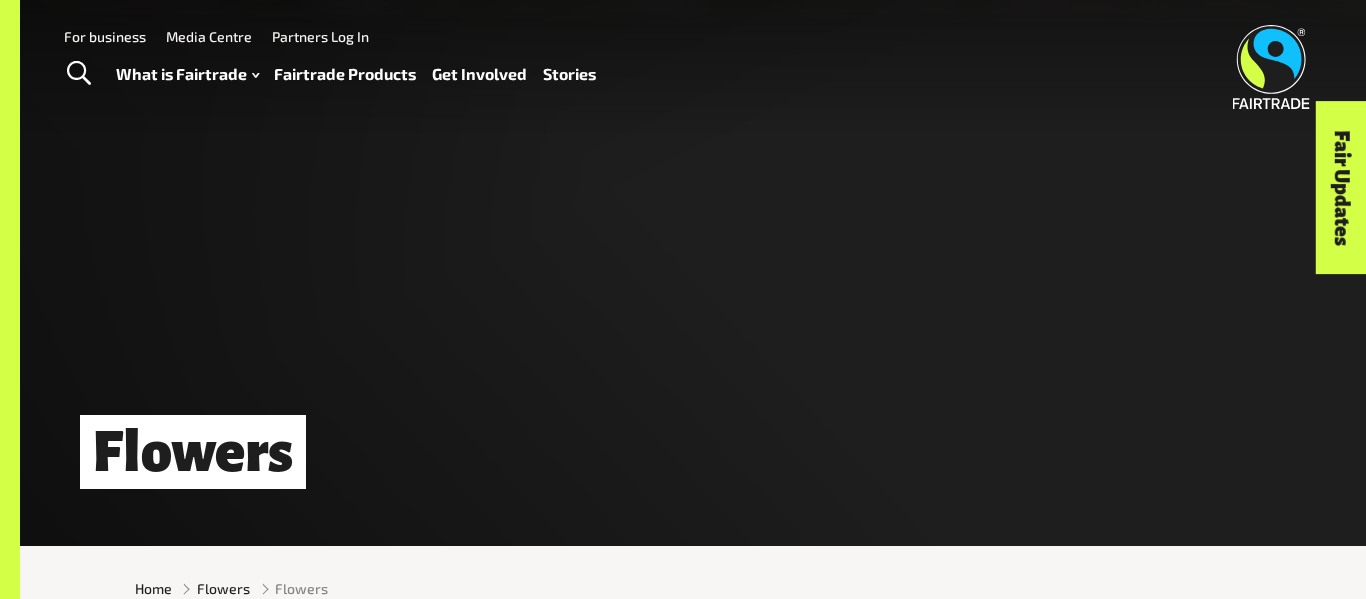 scroll, scrollTop: 0, scrollLeft: 0, axis: both 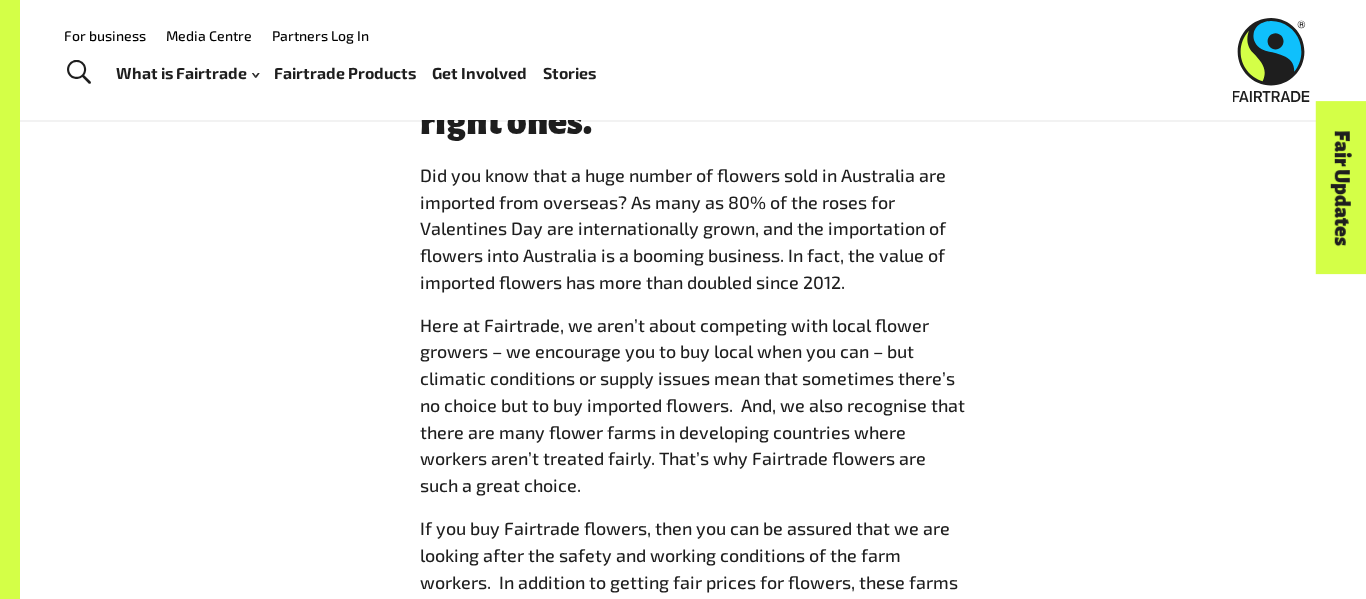 click on "Flowers can make the world brighter – but they have to be the right ones.
Did you know that a huge number of flowers sold in Australia are imported from overseas? As many as 80% of the roses for Valentines Day are internationally grown, and the importation of flowers into Australia is a booming business. In fact, the value of imported flowers has more than doubled since 2012.
Here at Fairtrade, we aren’t about competing with local flower growers – we encourage you to buy local when you can – but climatic conditions or supply issues mean that sometimes there’s no choice but to buy imported flowers.    And, we also recognise that there are many flower farms in developing countries where workers aren’t treated fairly. That’s why Fairtrade flowers are such a great choice.
If you buy Fairtrade flowers, then you can be assured that we are looking after the safety and working conditions of the farm workers." at bounding box center (693, 357) 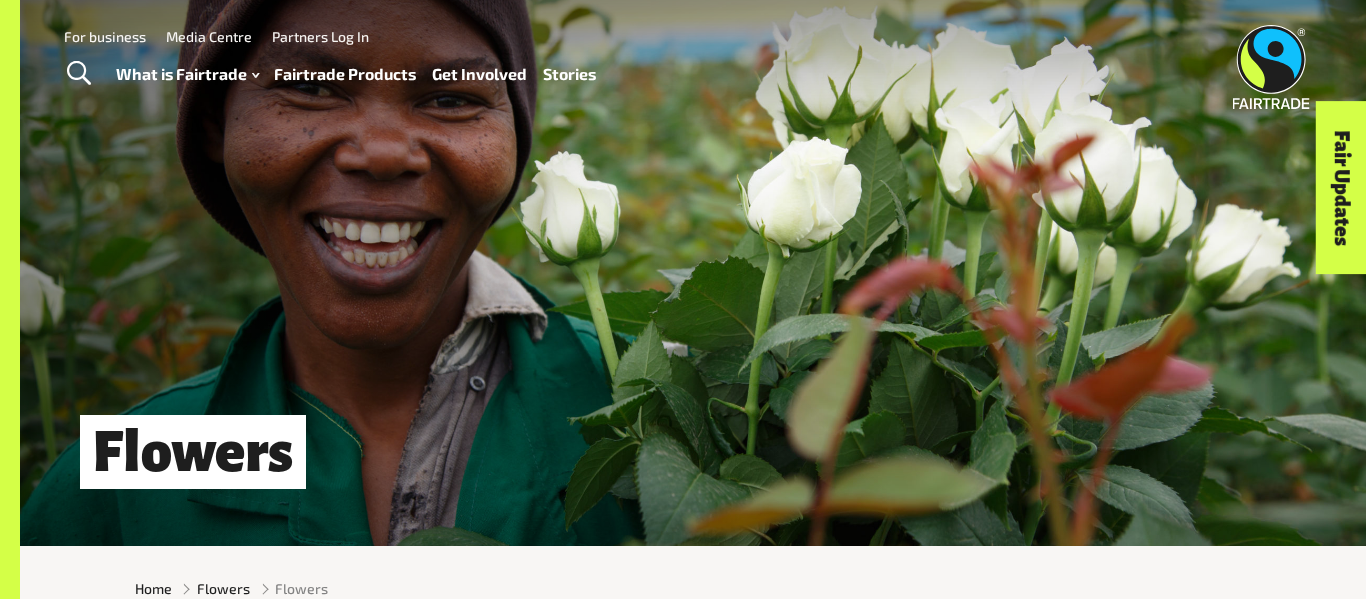 scroll, scrollTop: 0, scrollLeft: 0, axis: both 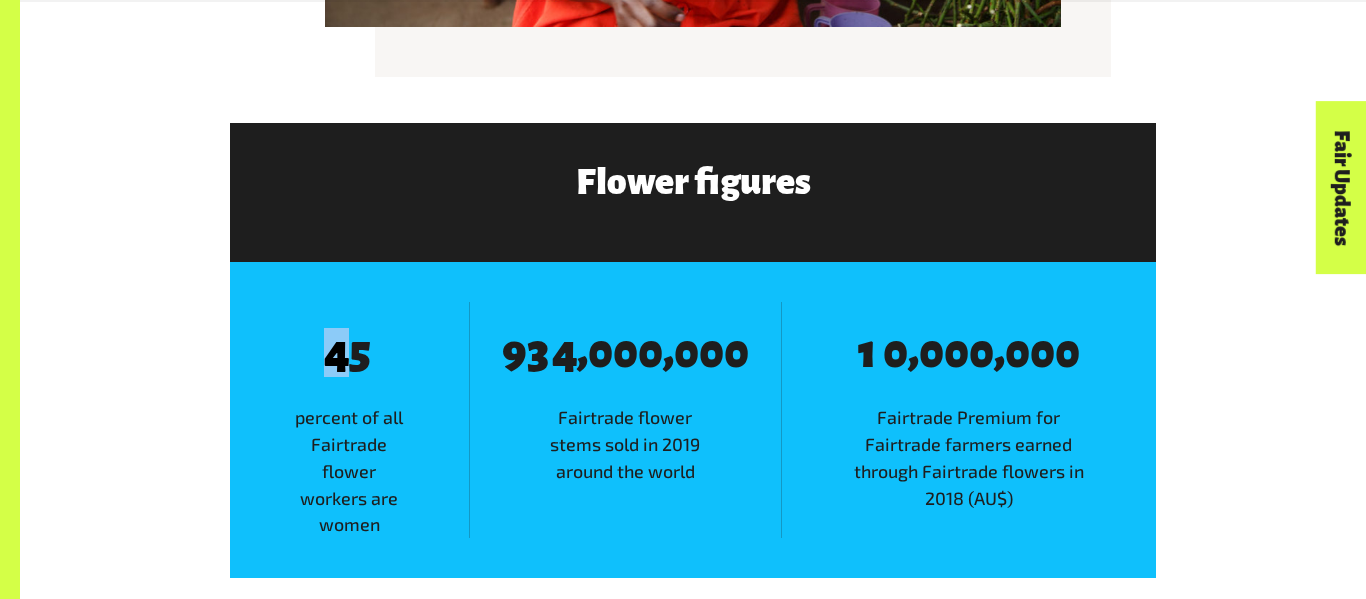 drag, startPoint x: 345, startPoint y: 358, endPoint x: 318, endPoint y: 353, distance: 27.45906 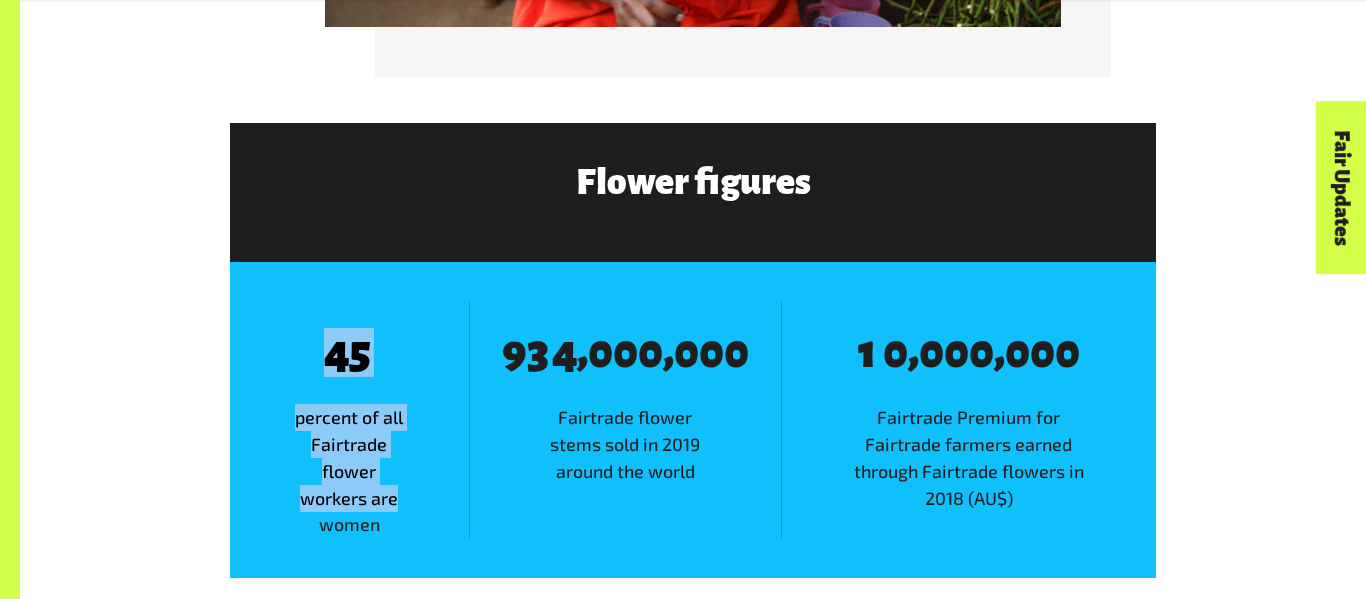 drag, startPoint x: 308, startPoint y: 351, endPoint x: 396, endPoint y: 494, distance: 167.90771 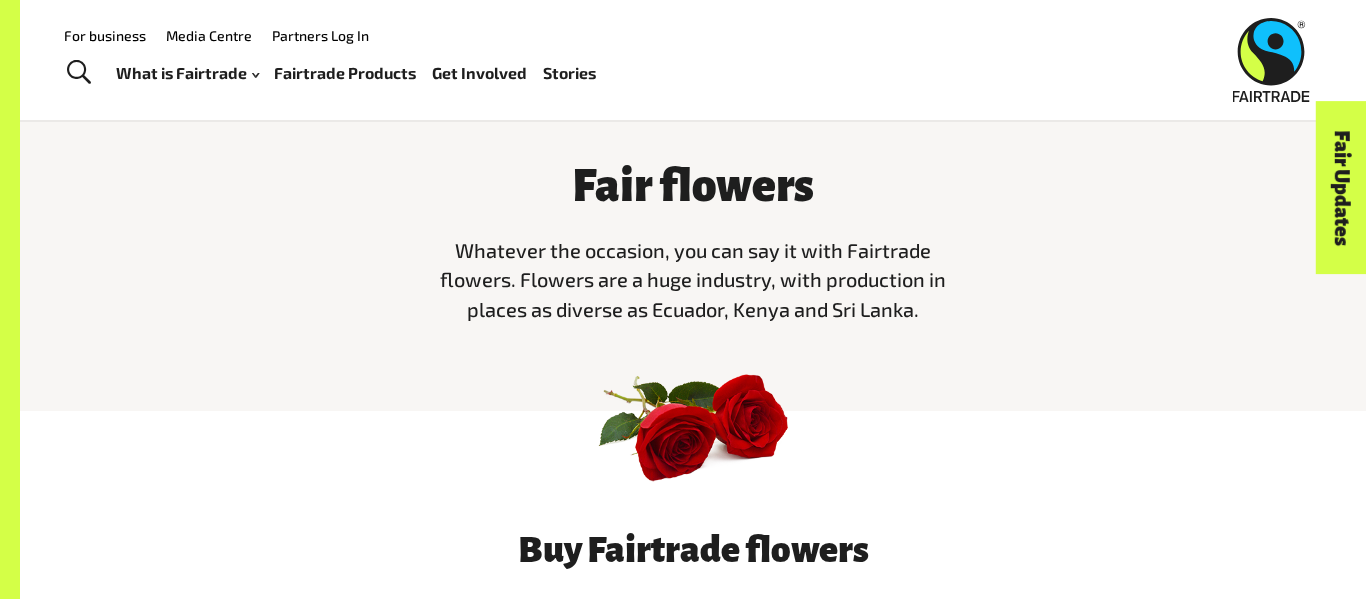 scroll, scrollTop: 496, scrollLeft: 0, axis: vertical 